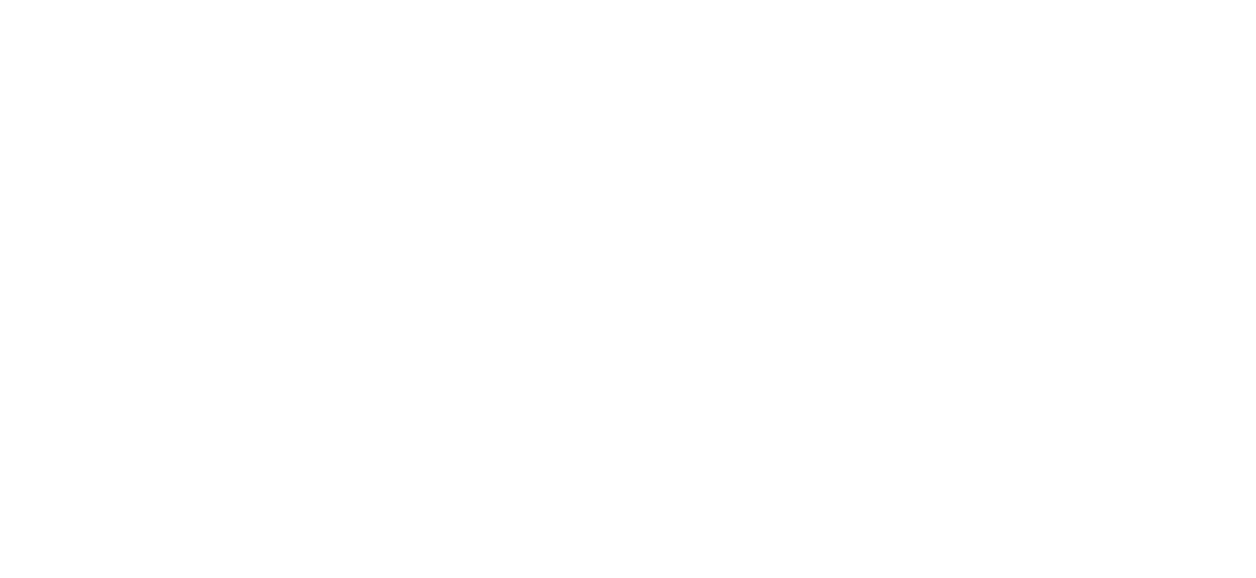 scroll, scrollTop: 0, scrollLeft: 0, axis: both 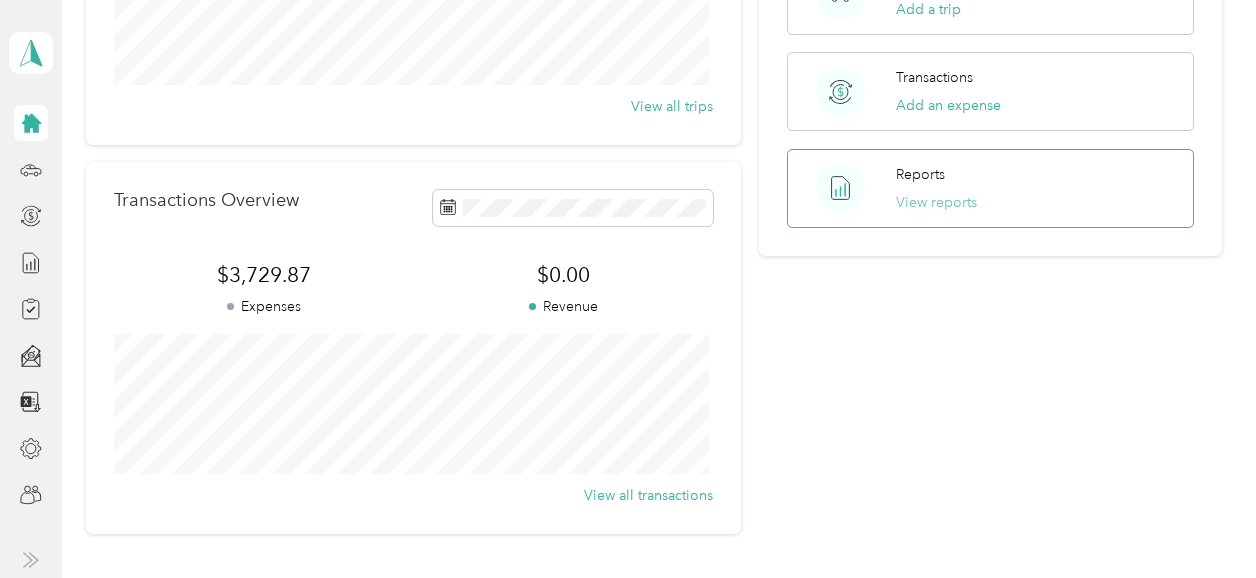click on "View reports" at bounding box center [936, 202] 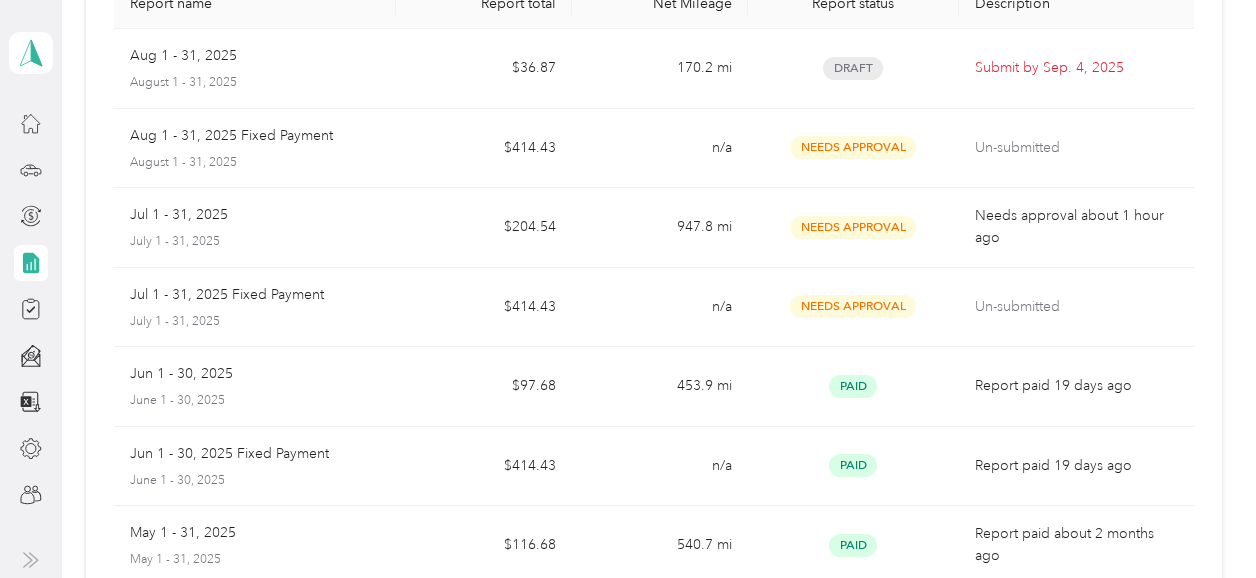 scroll, scrollTop: 0, scrollLeft: 0, axis: both 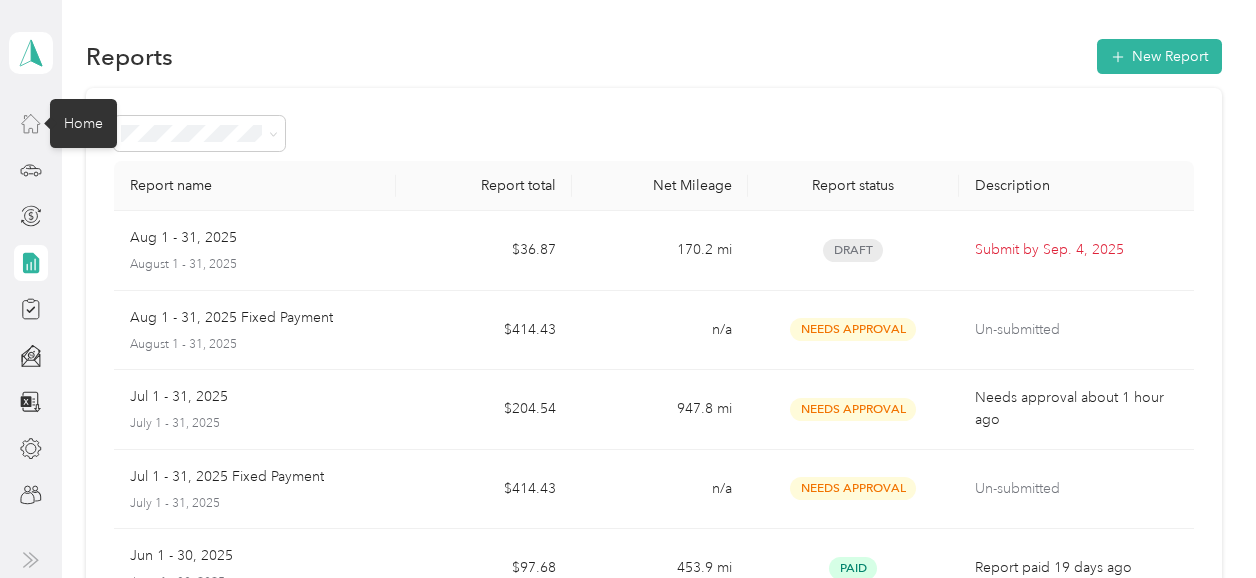 click 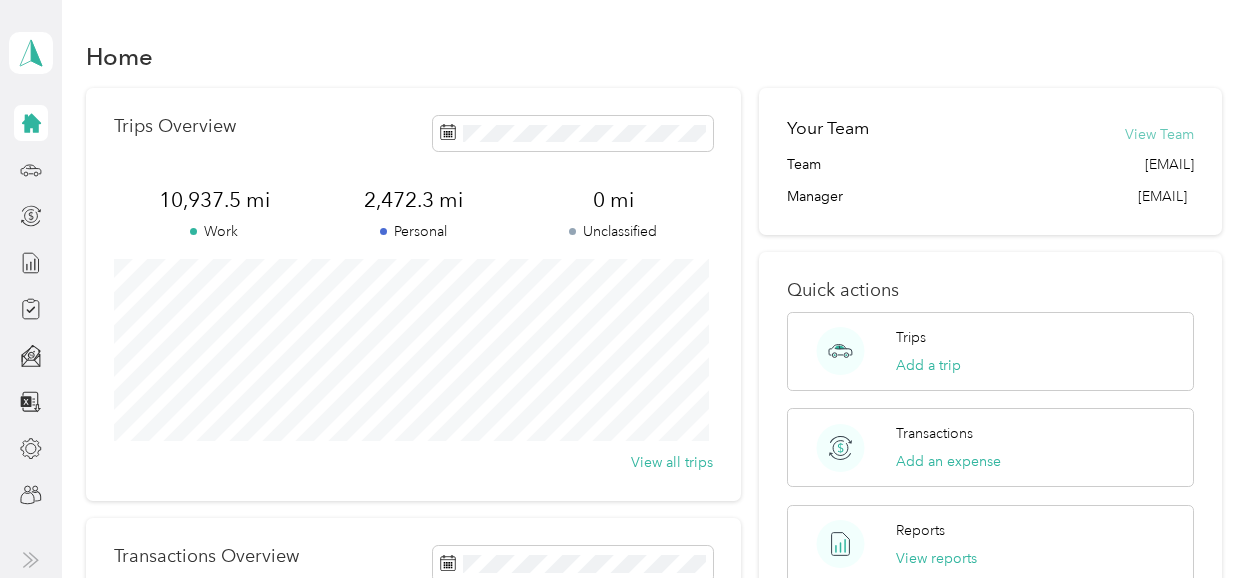 click on "View Team" at bounding box center (1159, 134) 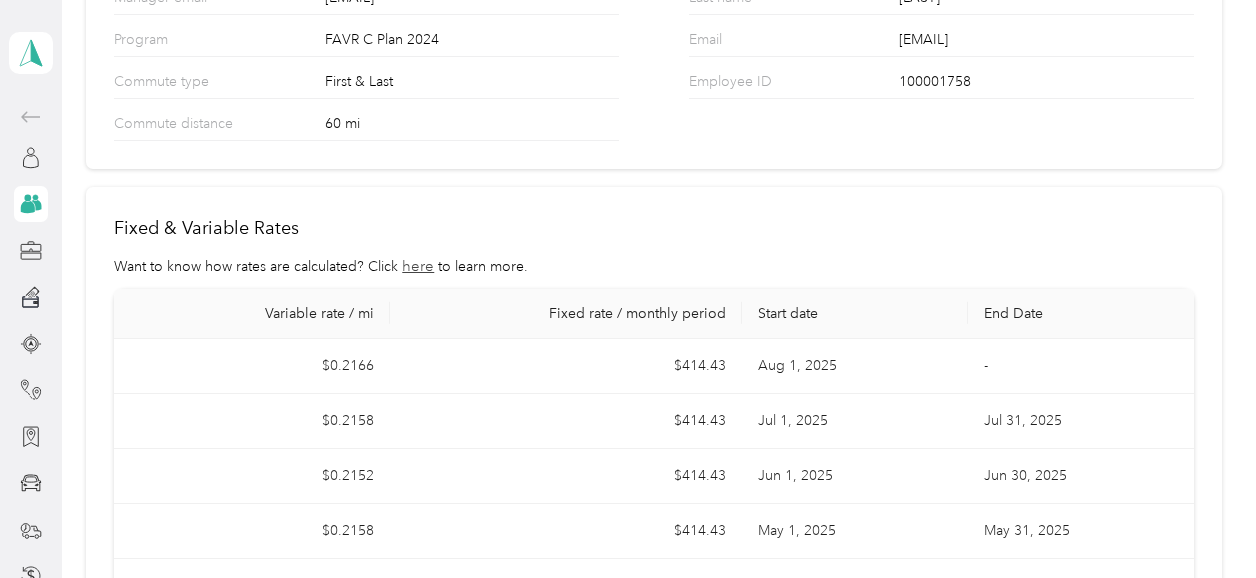 scroll, scrollTop: 0, scrollLeft: 0, axis: both 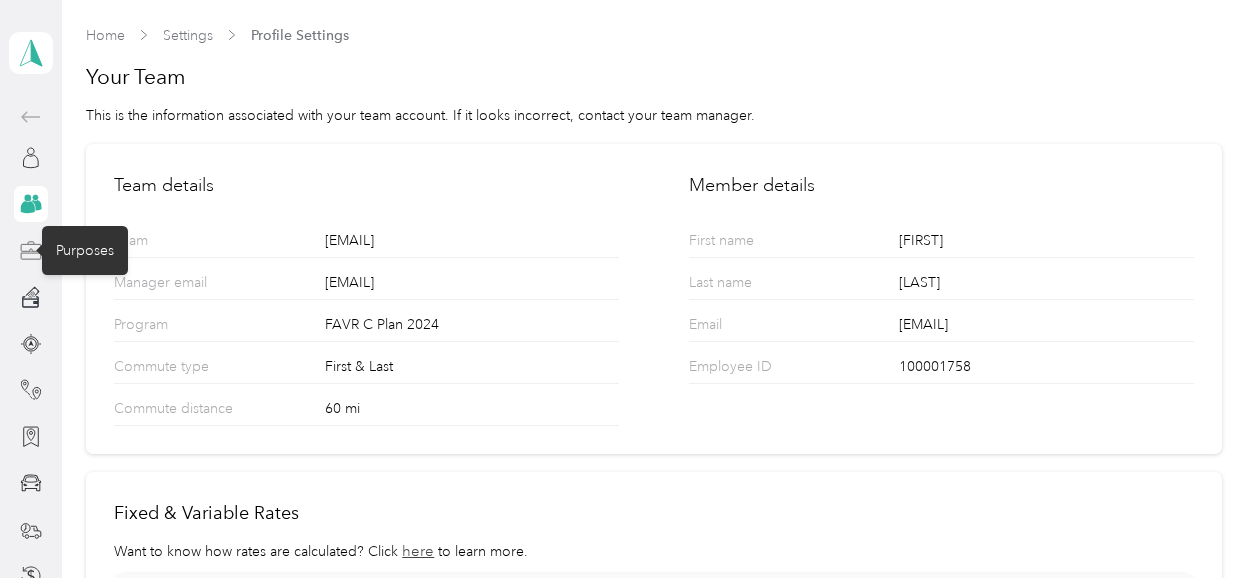 click 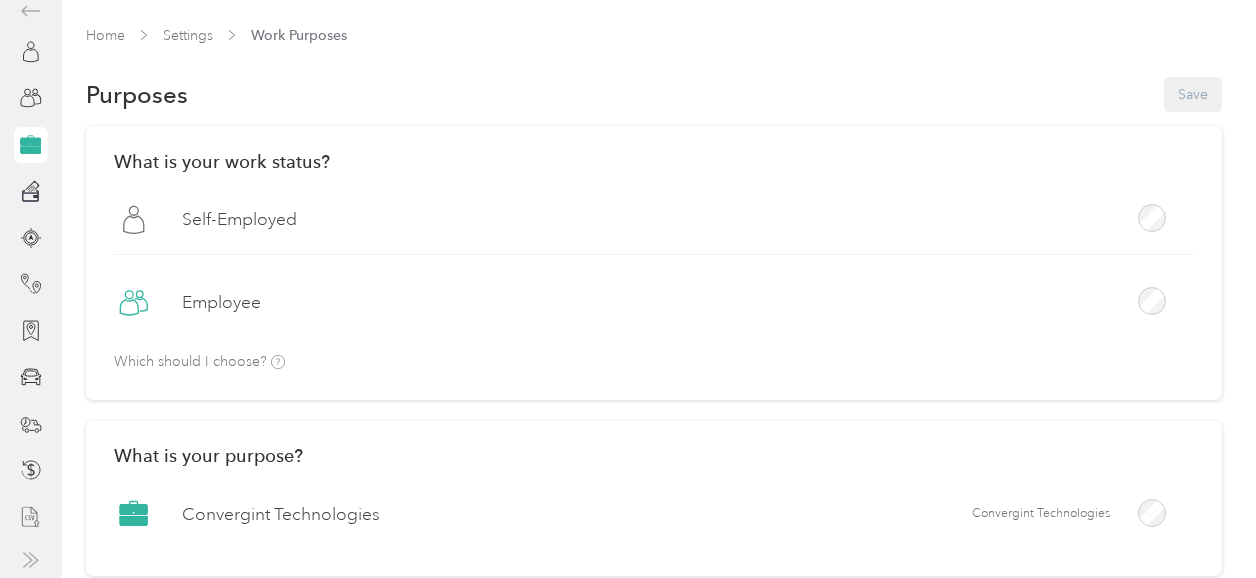 scroll, scrollTop: 0, scrollLeft: 0, axis: both 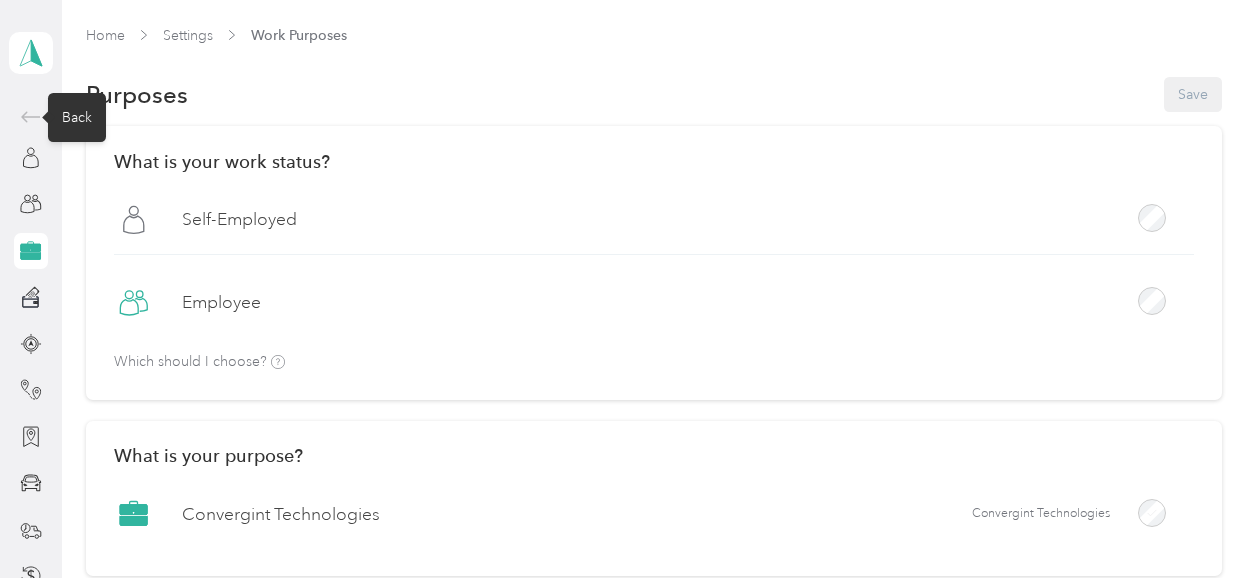 click 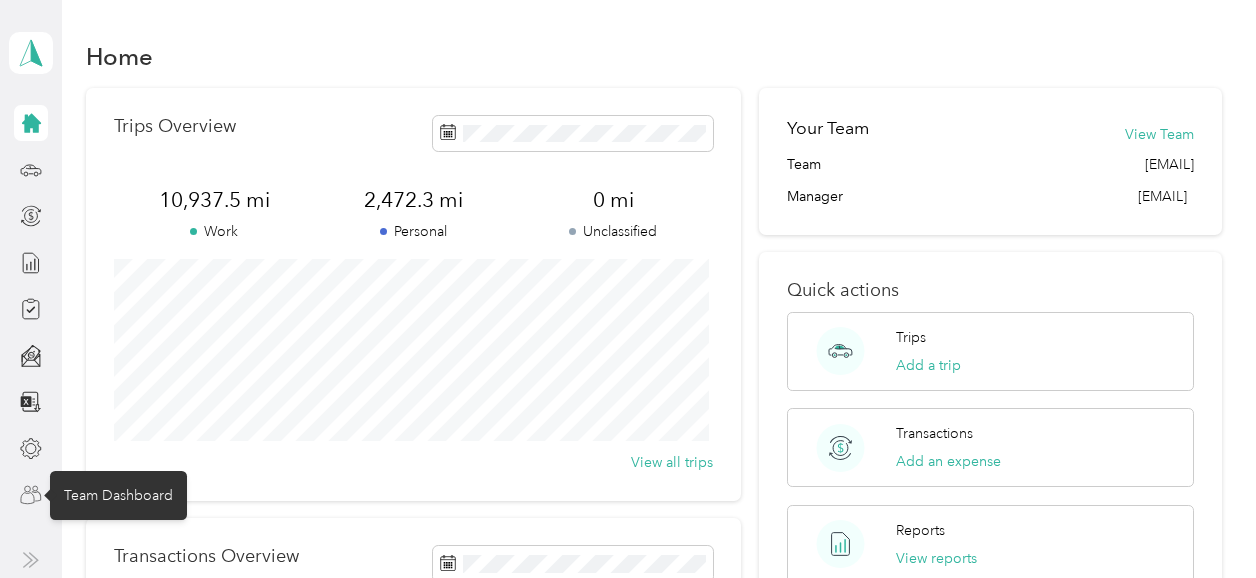 click 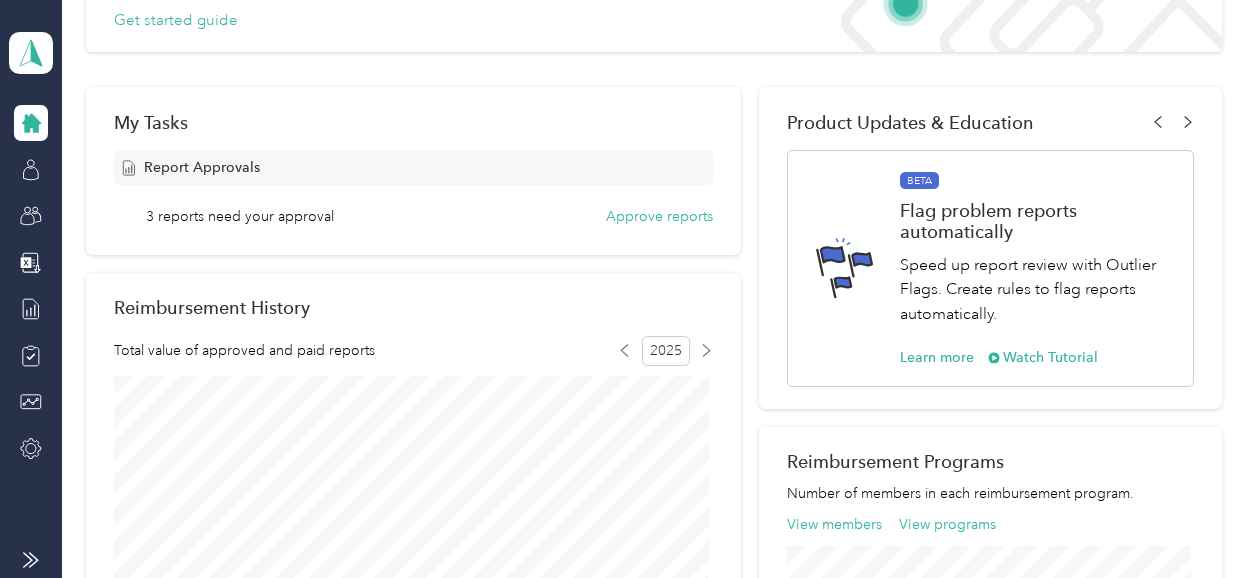 scroll, scrollTop: 238, scrollLeft: 0, axis: vertical 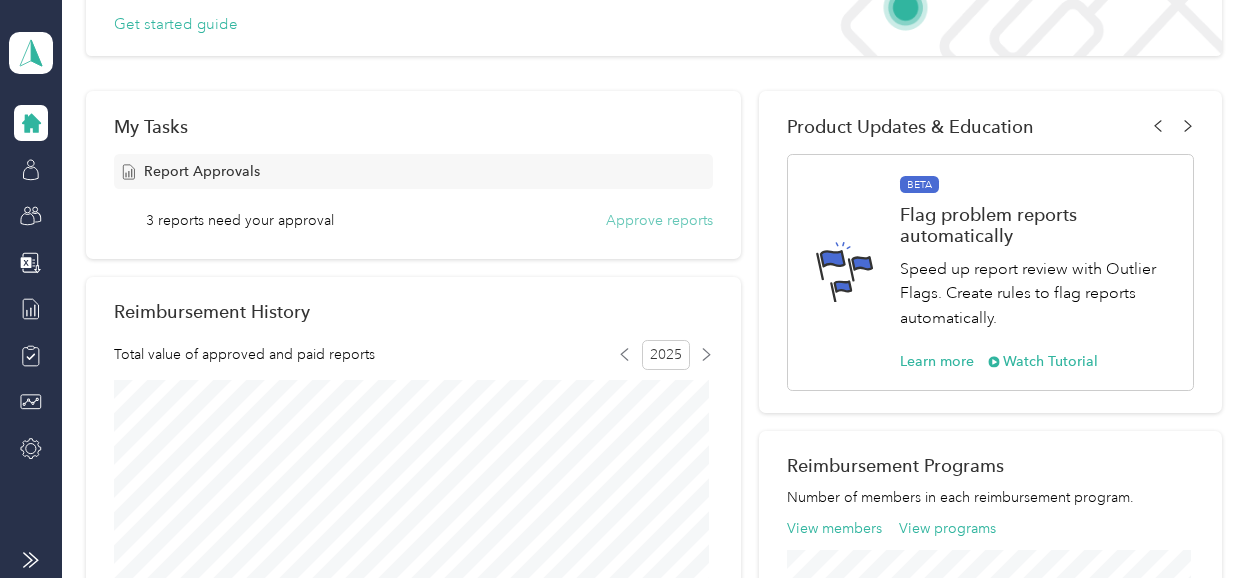 click on "Approve reports" at bounding box center (659, 220) 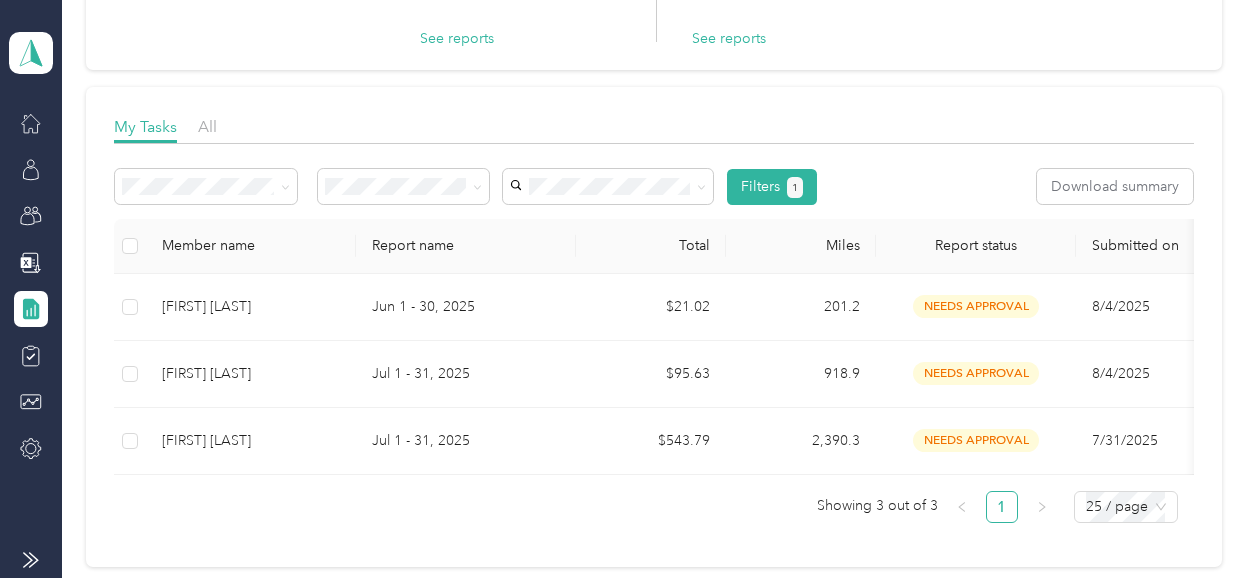 scroll, scrollTop: 204, scrollLeft: 0, axis: vertical 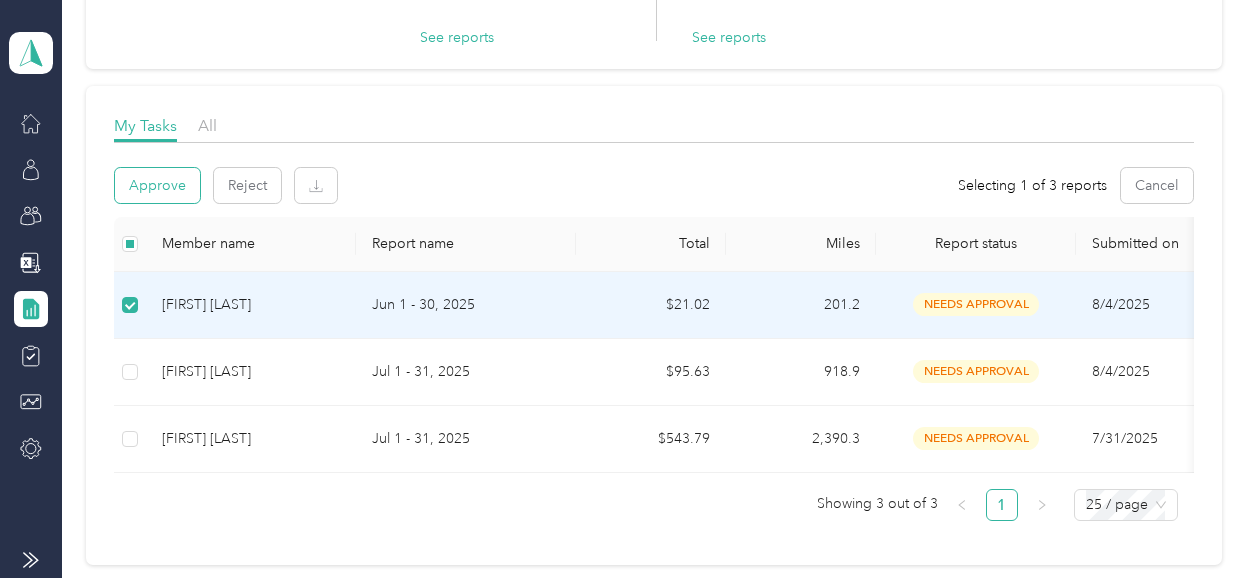 click on "Approve" at bounding box center (157, 185) 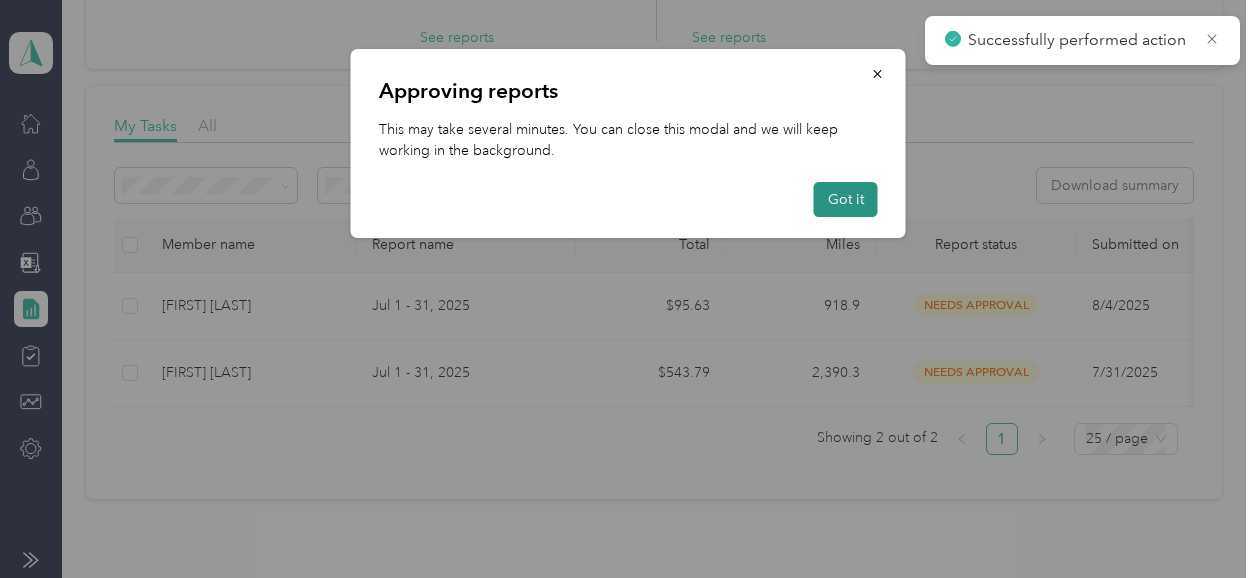 click on "Got it" at bounding box center (846, 199) 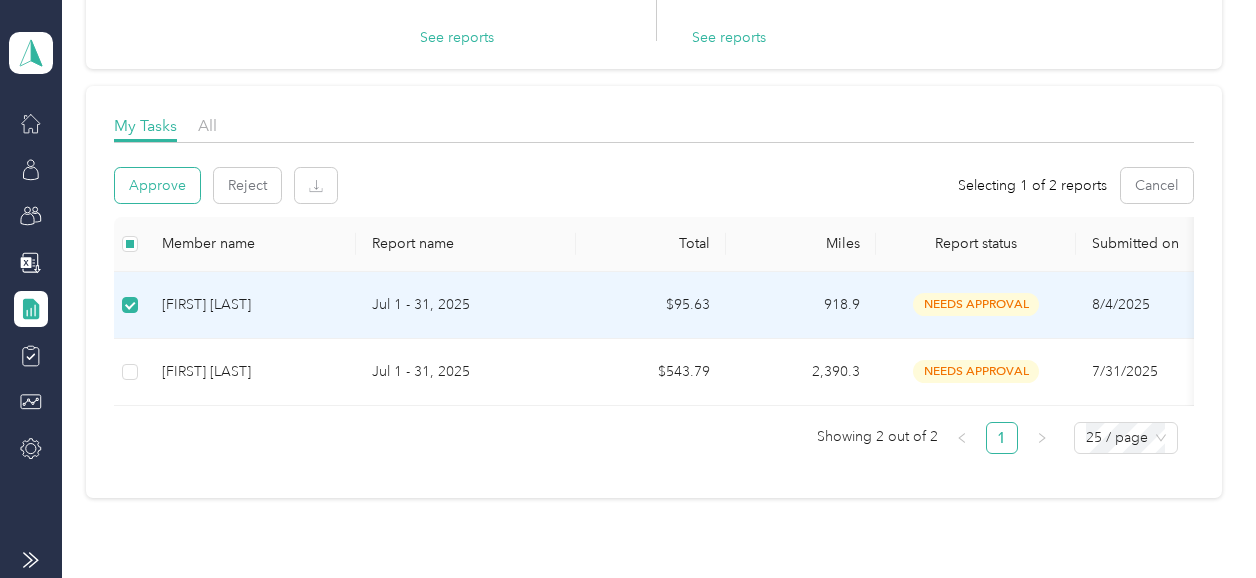click on "Approve" at bounding box center [157, 185] 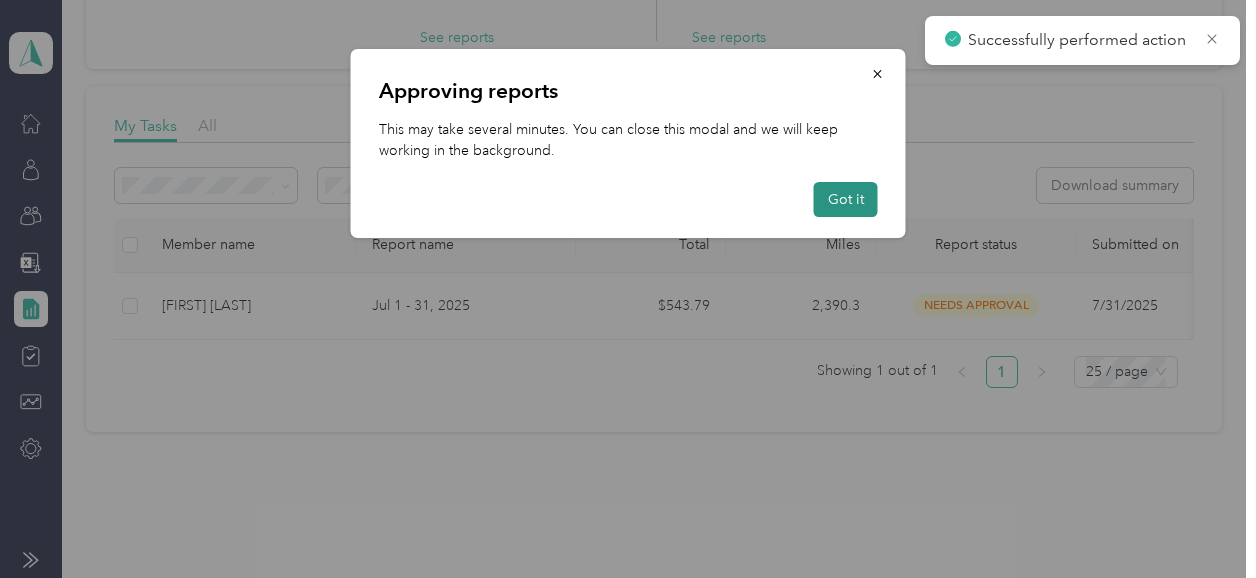 click on "Got it" at bounding box center [846, 199] 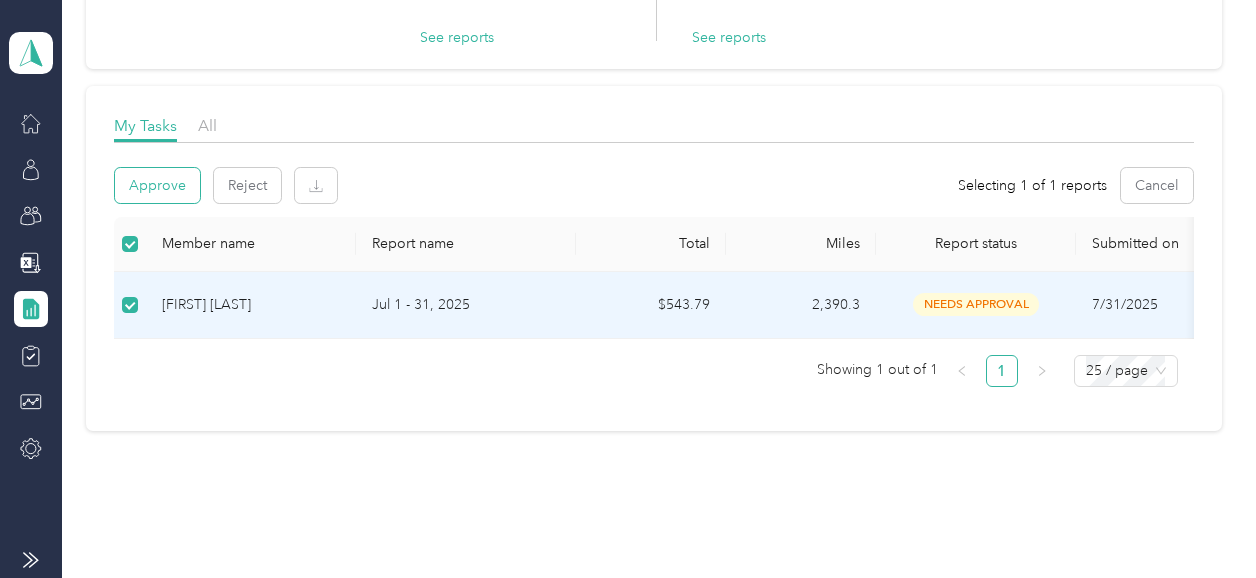 click on "Approve" at bounding box center (157, 185) 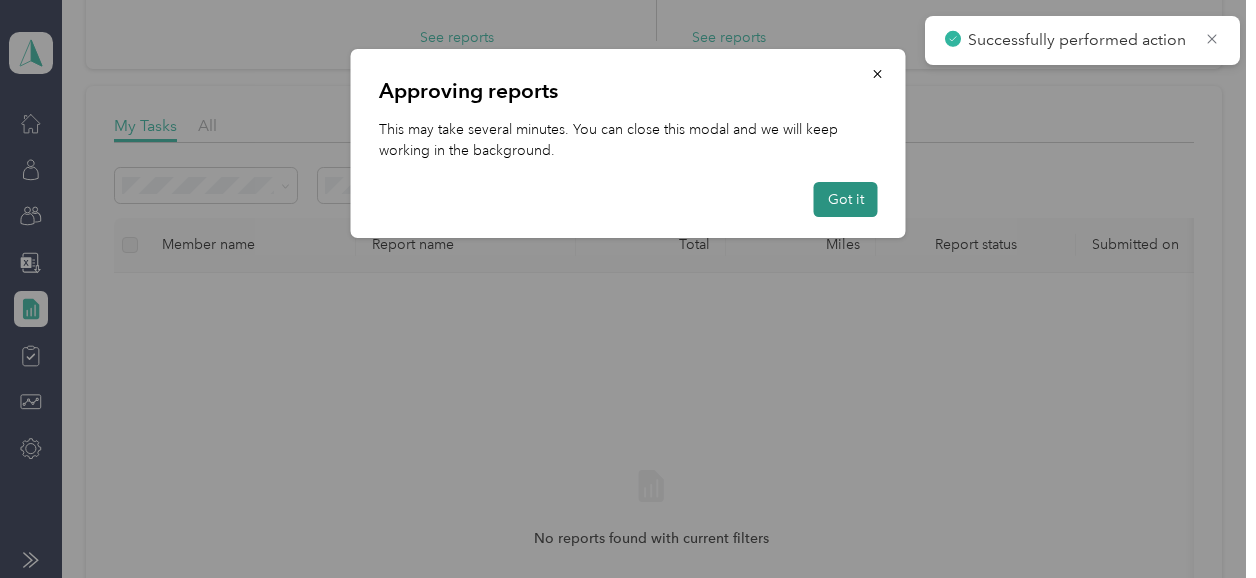 click on "Got it" at bounding box center [846, 199] 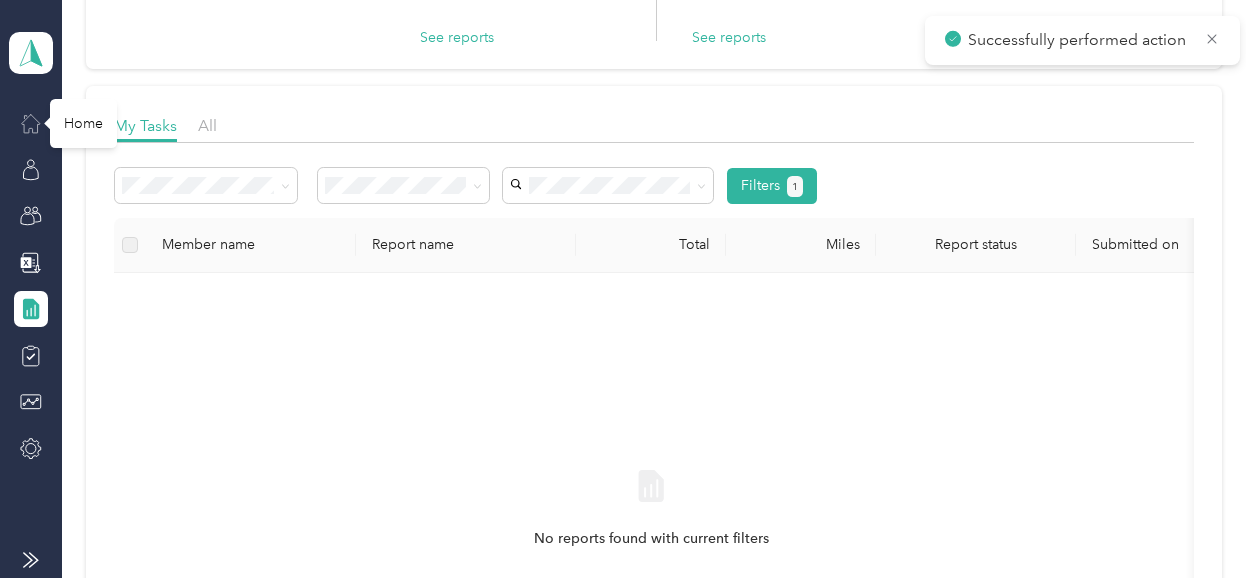 click 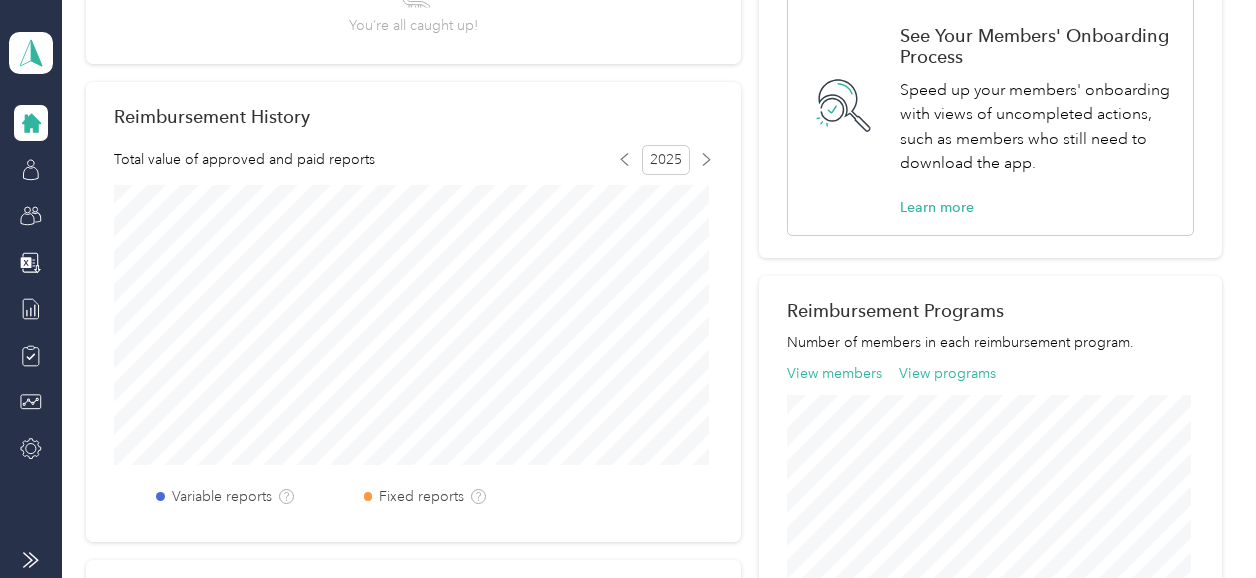 scroll, scrollTop: 416, scrollLeft: 0, axis: vertical 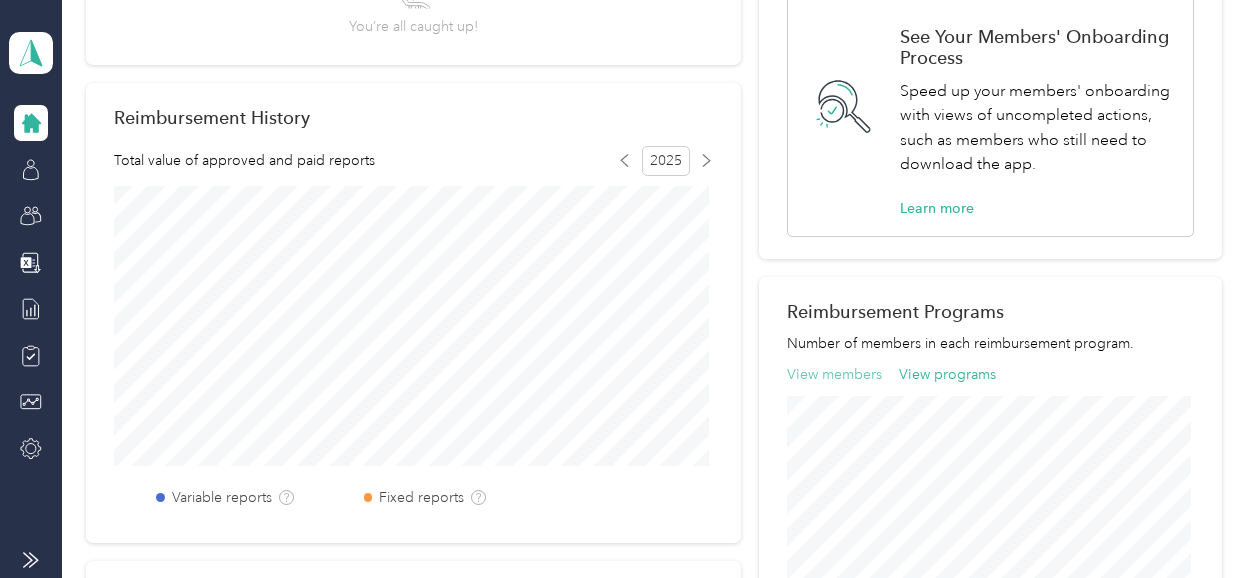 click on "View members" at bounding box center [834, 374] 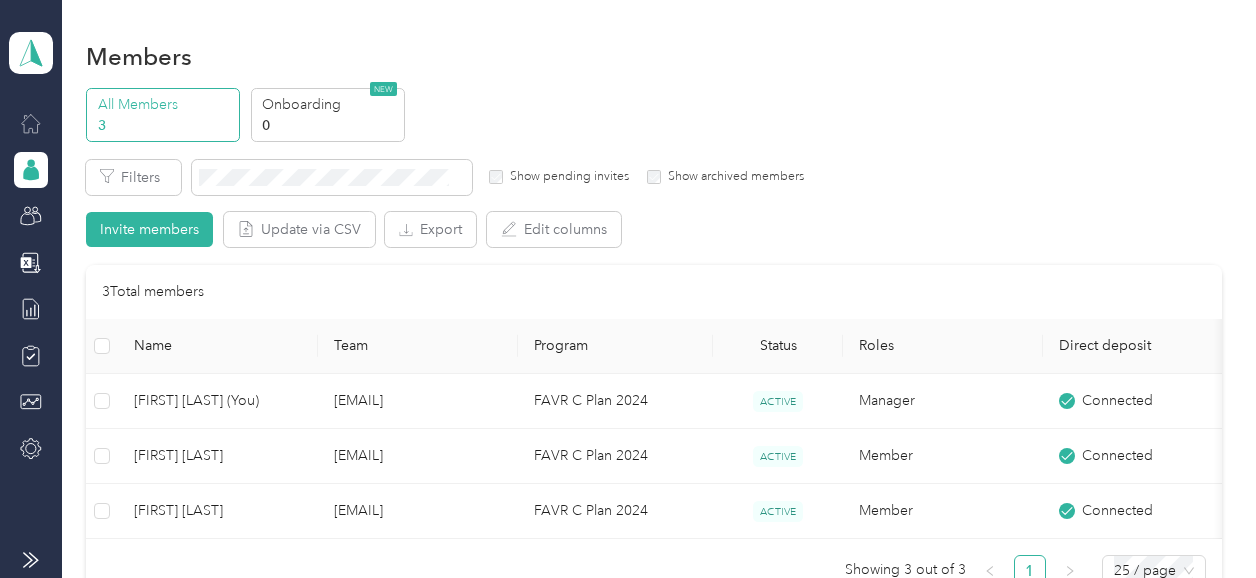click at bounding box center (31, 123) 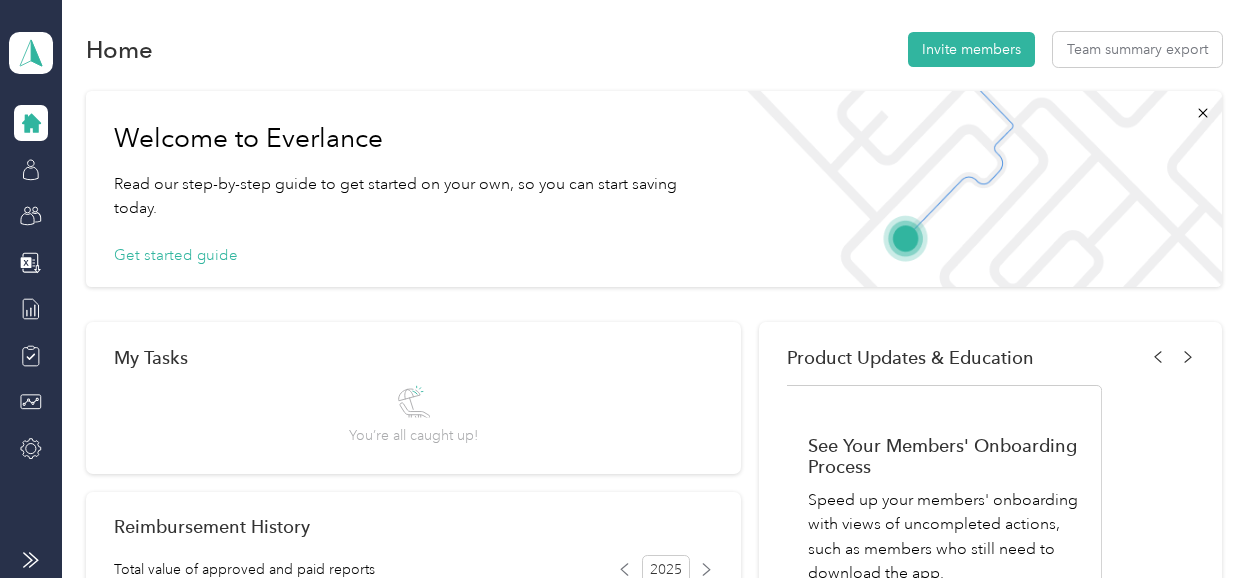 scroll, scrollTop: 0, scrollLeft: 0, axis: both 